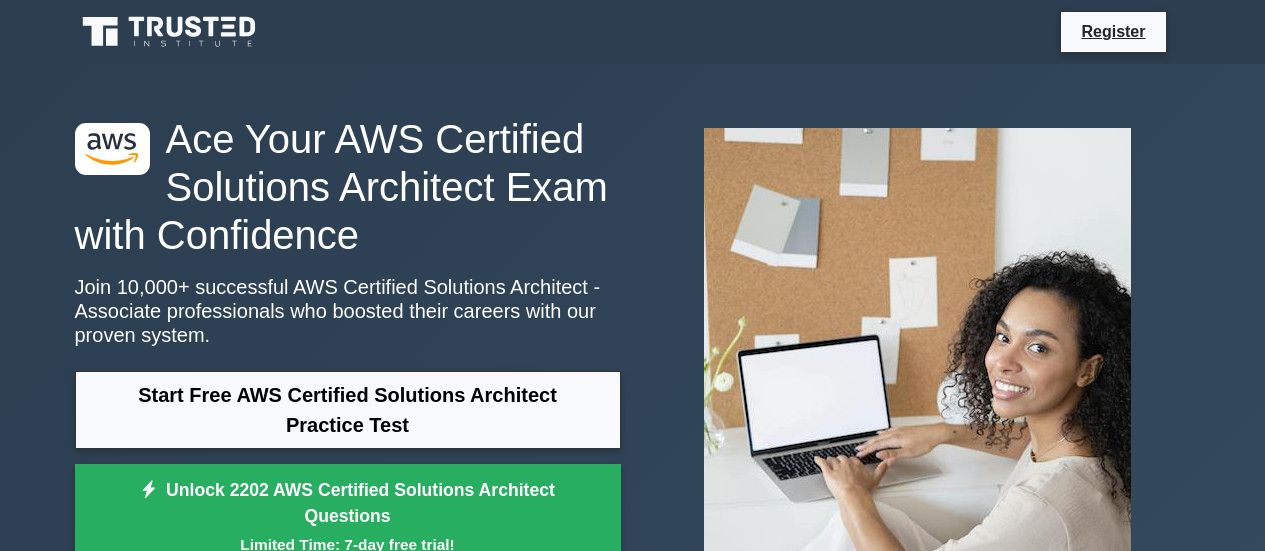 scroll, scrollTop: 84, scrollLeft: 0, axis: vertical 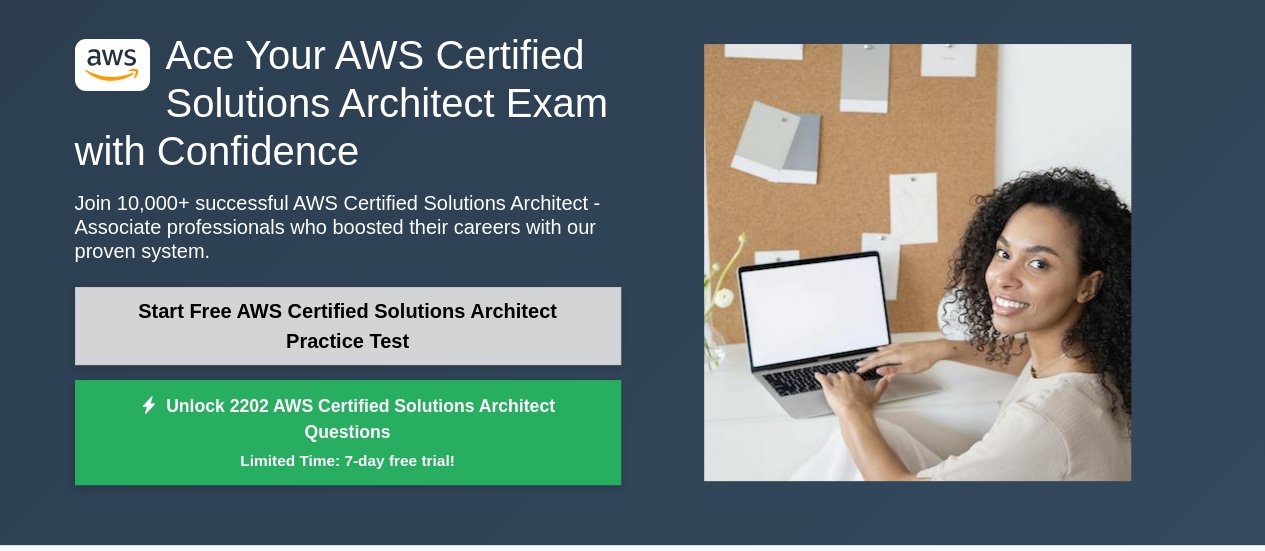 click on "Start Free AWS Certified Solutions Architect Practice Test" at bounding box center (348, 326) 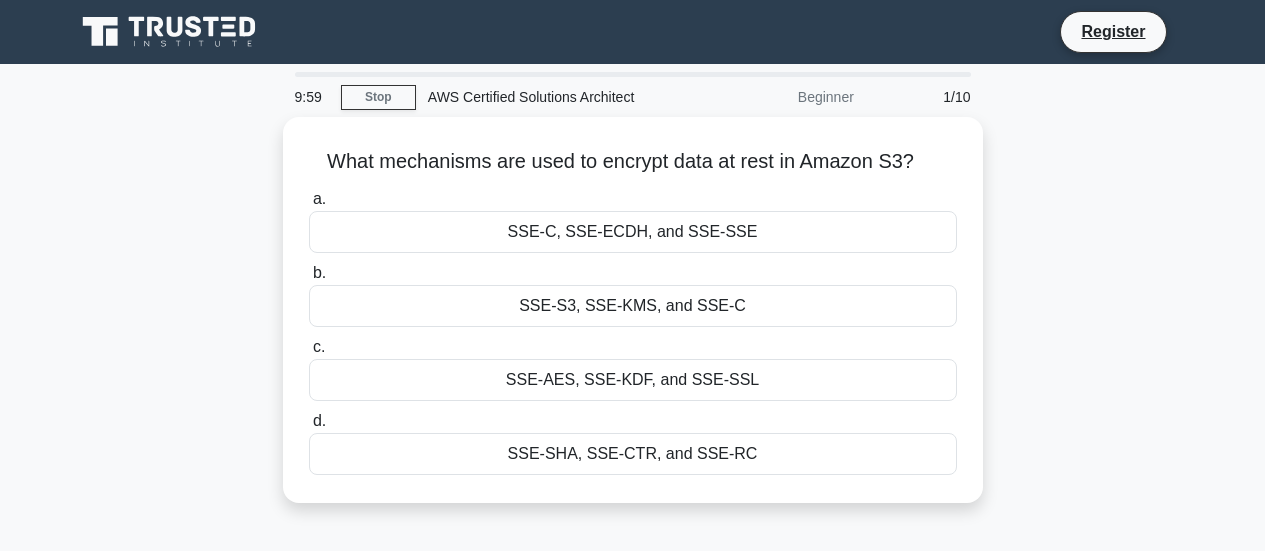 scroll, scrollTop: 0, scrollLeft: 0, axis: both 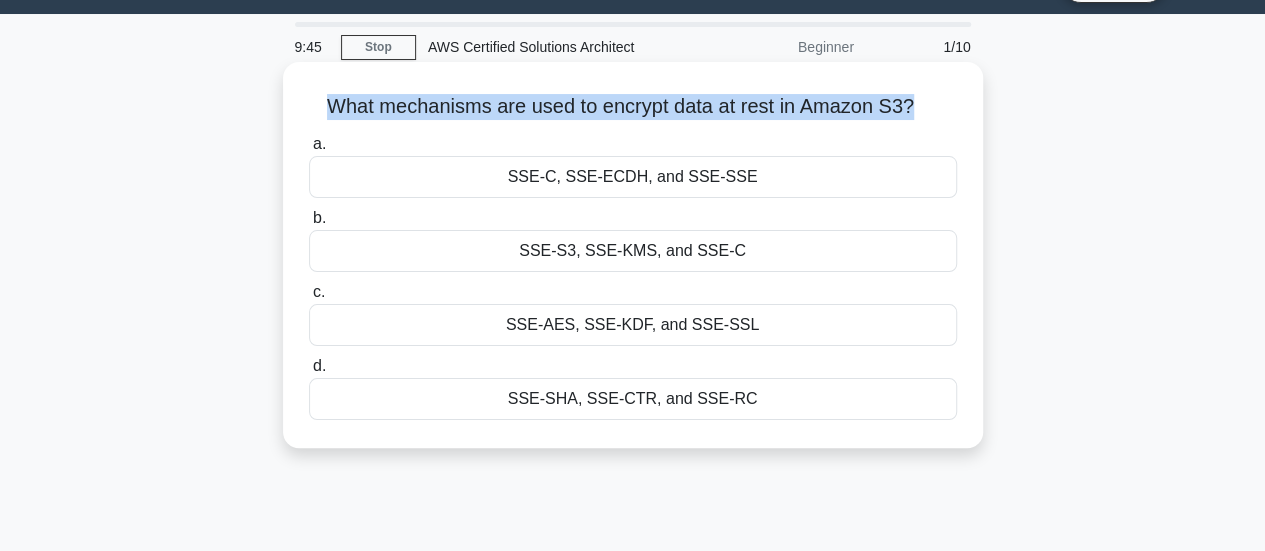drag, startPoint x: 915, startPoint y: 99, endPoint x: 300, endPoint y: 111, distance: 615.11707 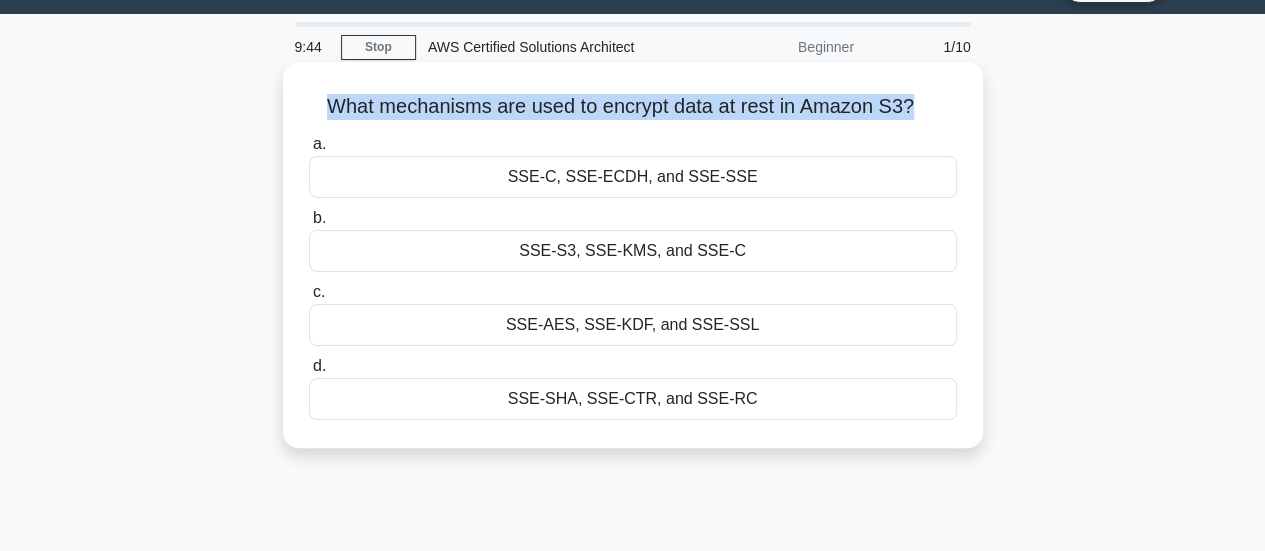 copy on "What mechanisms are used to encrypt data at rest in Amazon S3?" 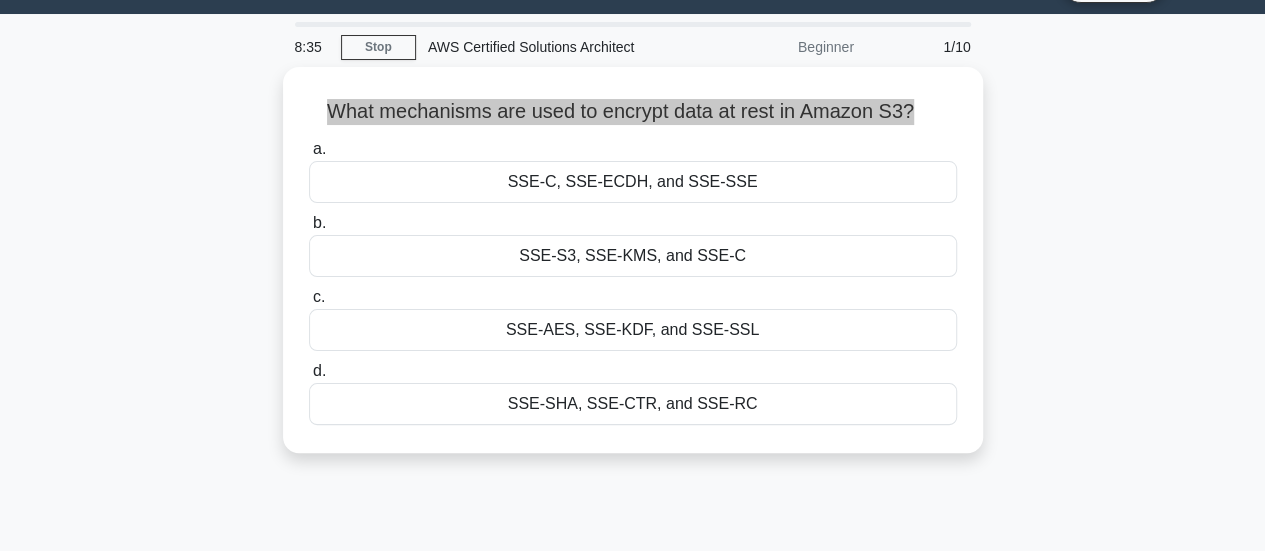 scroll, scrollTop: 0, scrollLeft: 0, axis: both 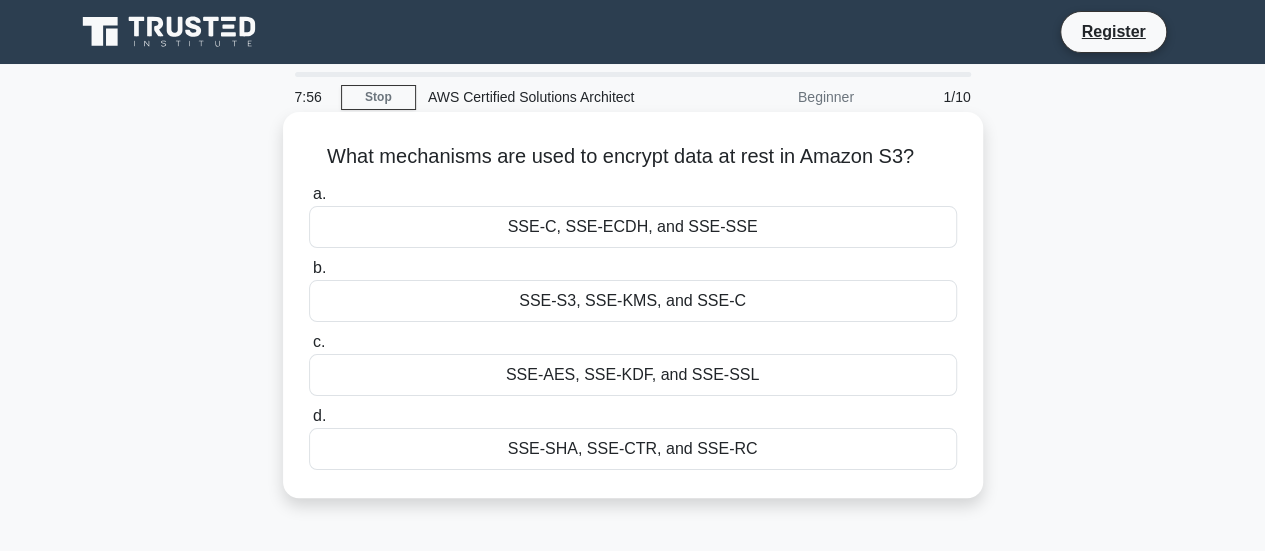 click on "SSE-S3, SSE-KMS, and SSE-C" at bounding box center (633, 301) 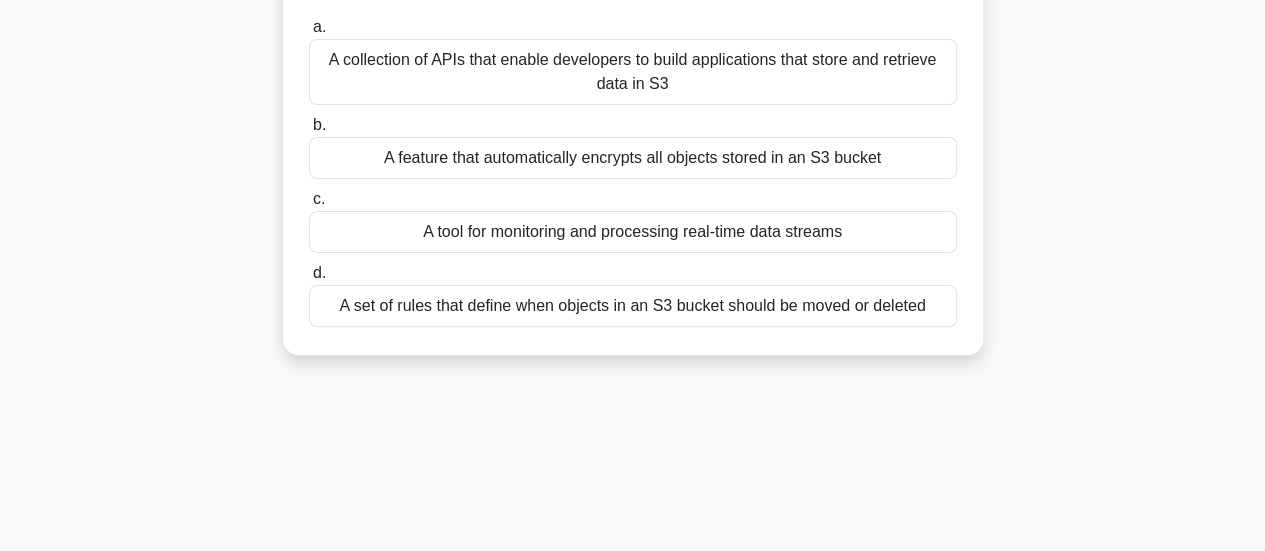 scroll, scrollTop: 0, scrollLeft: 0, axis: both 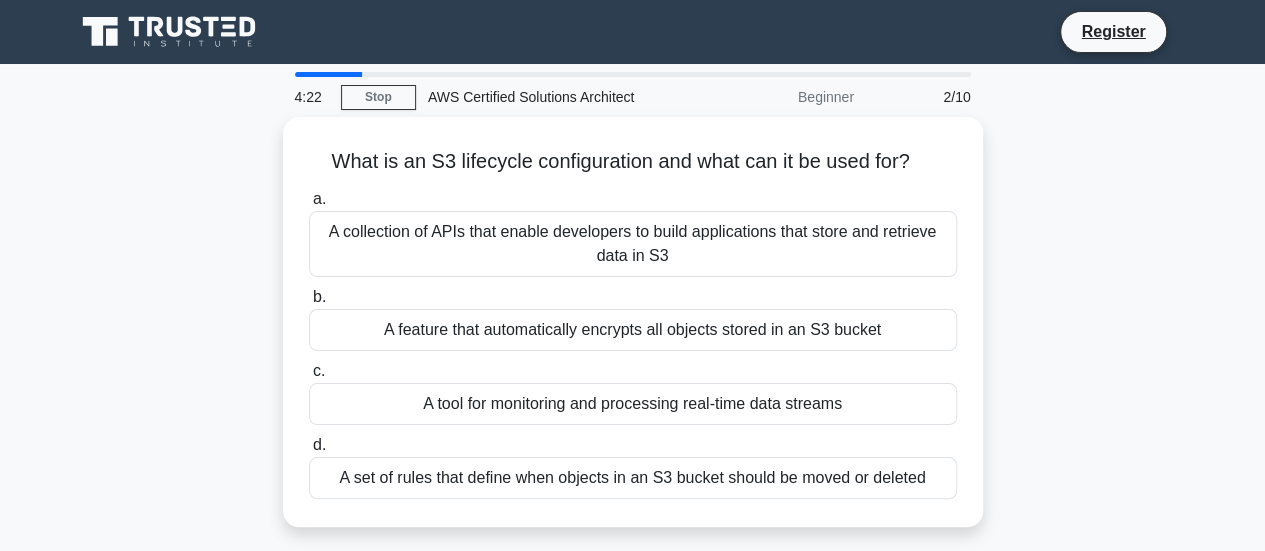 click on "4:22
Stop
AWS Certified Solutions Architect
Beginner
2/10" at bounding box center (633, 97) 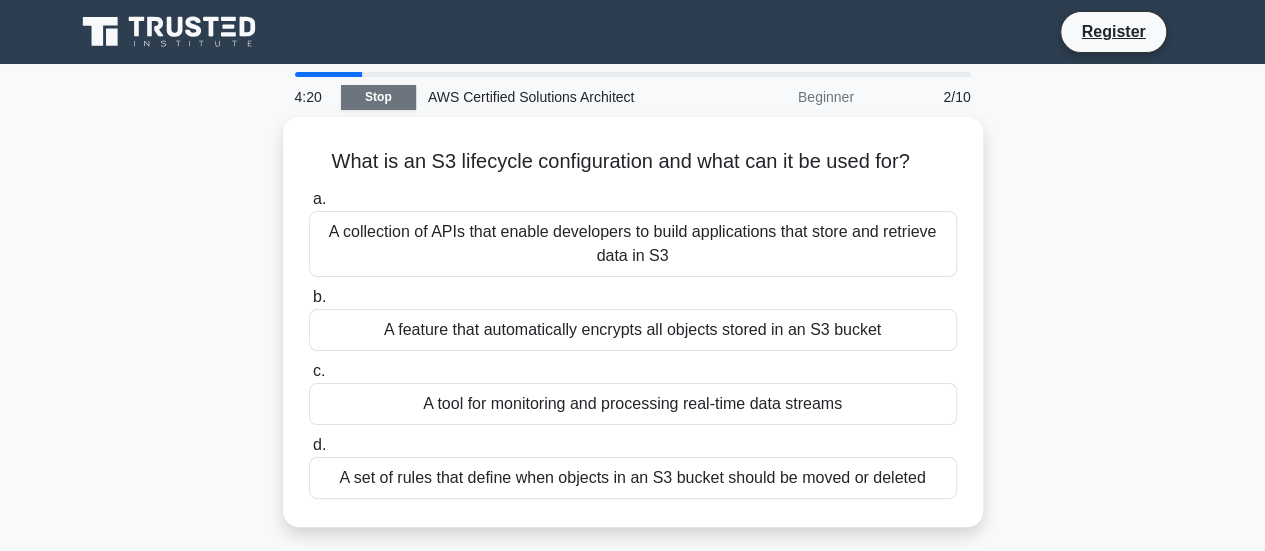 click on "Stop" at bounding box center [378, 97] 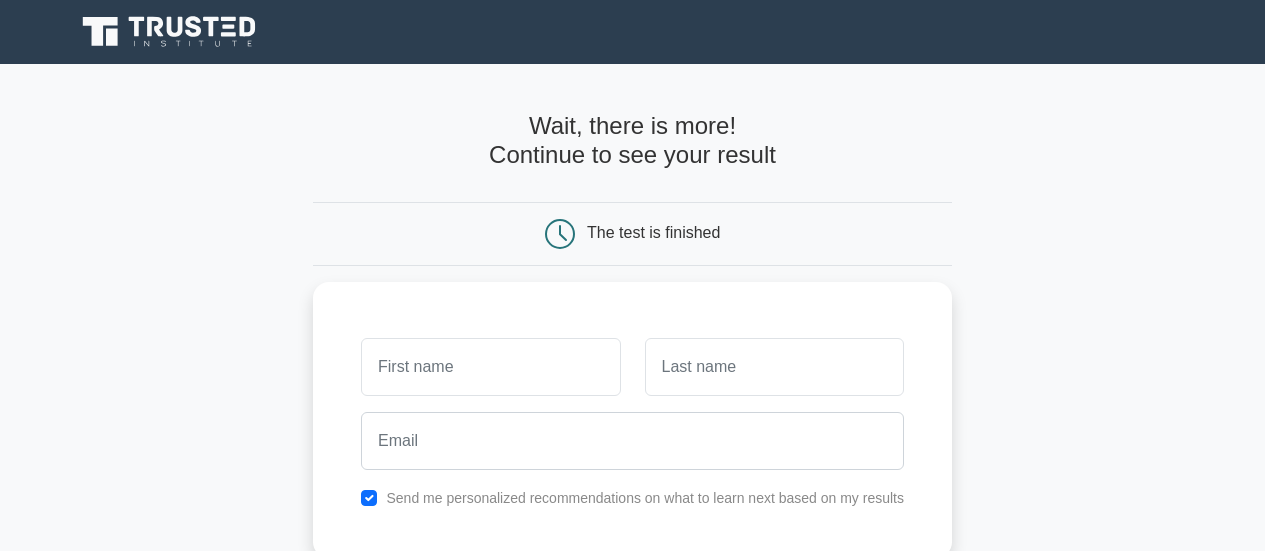 scroll, scrollTop: 0, scrollLeft: 0, axis: both 